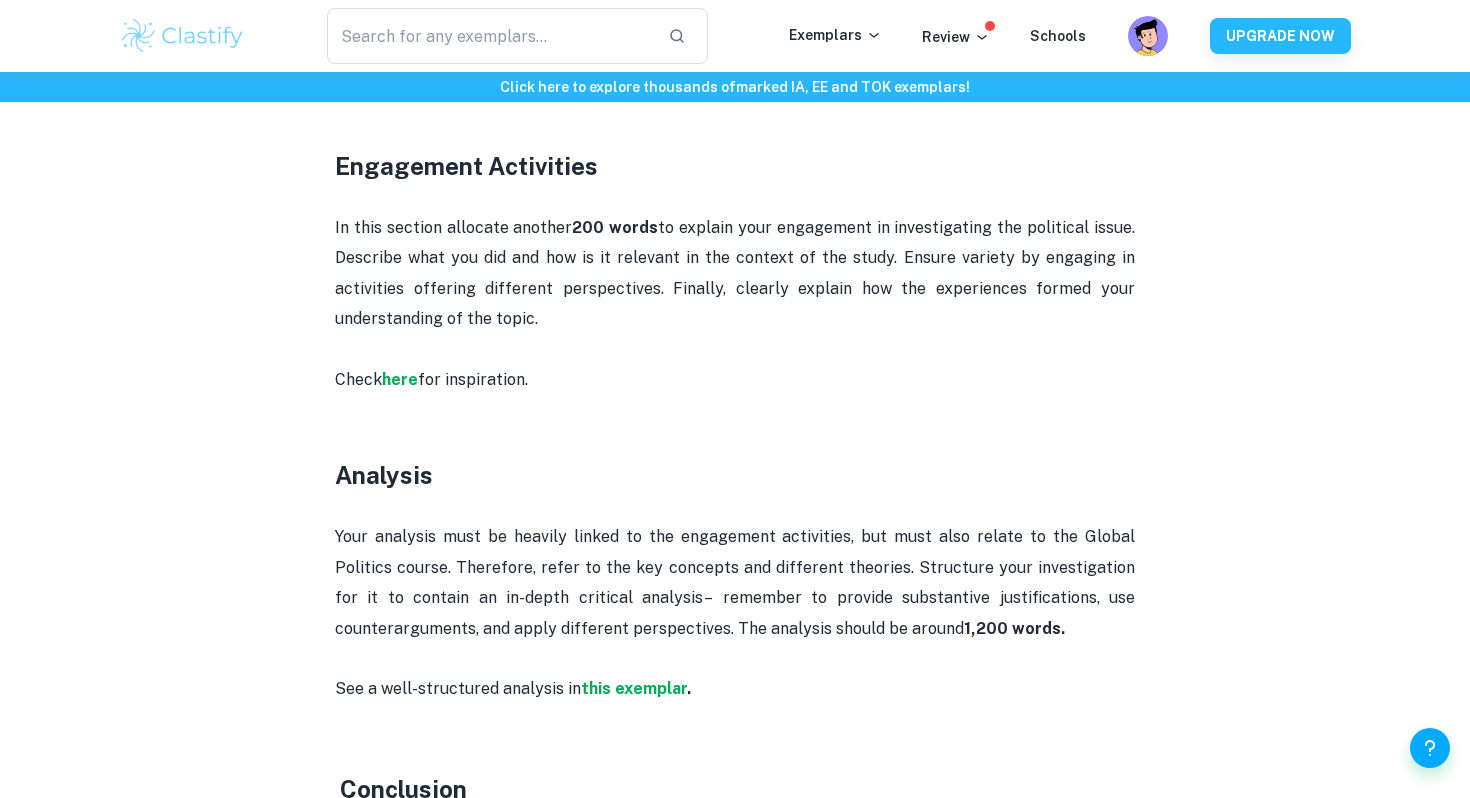 scroll, scrollTop: 1462, scrollLeft: 0, axis: vertical 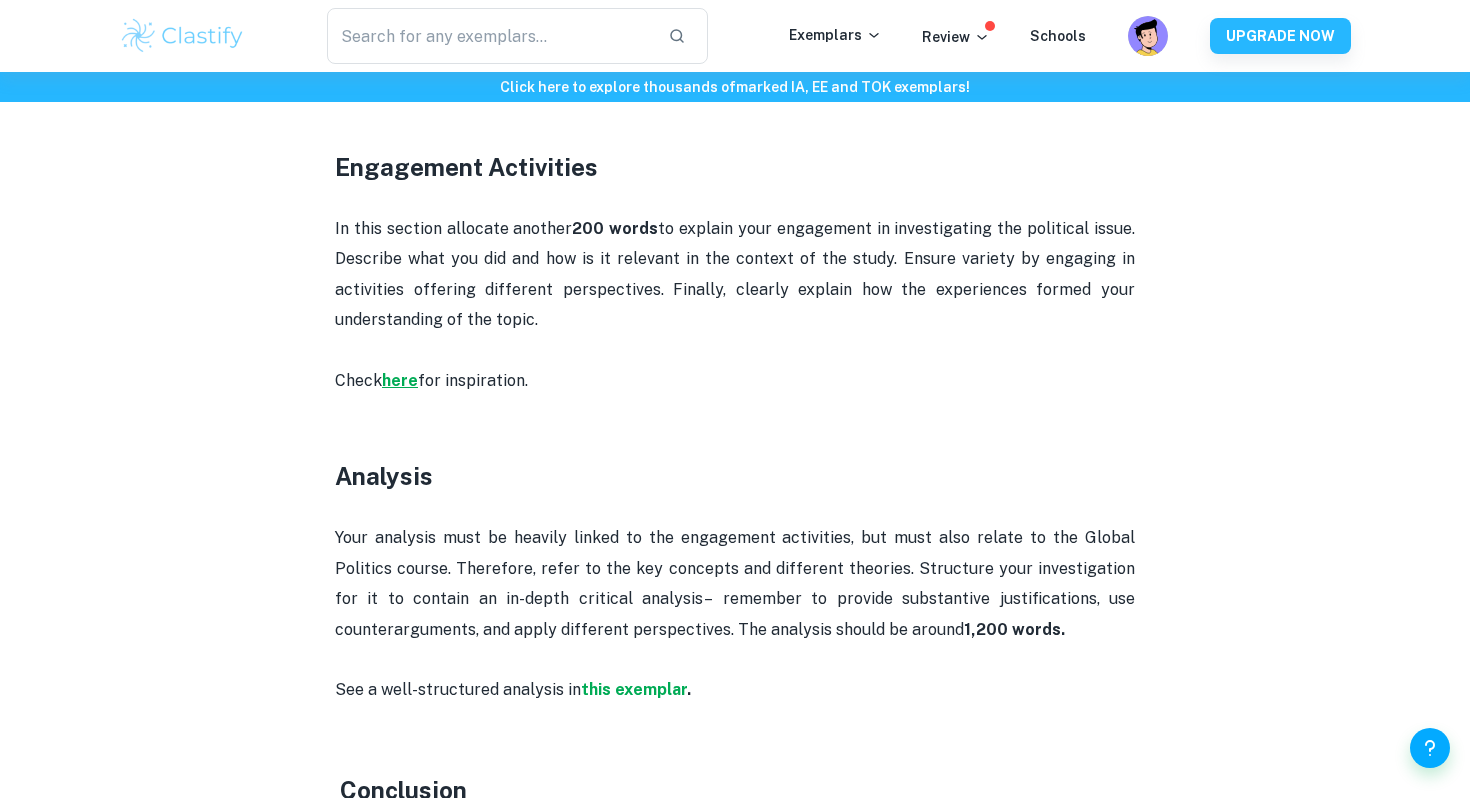 click on "here" at bounding box center [400, 380] 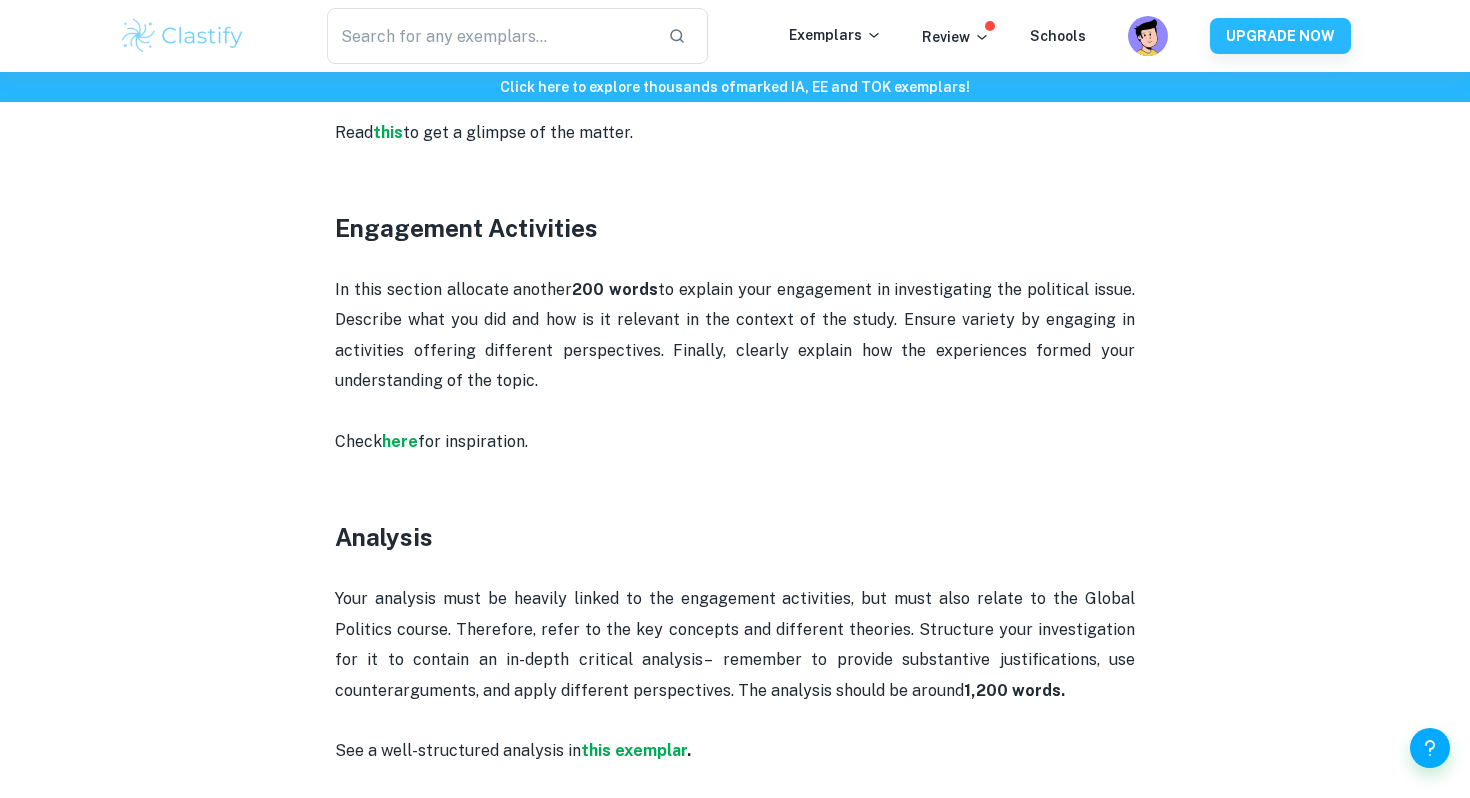scroll, scrollTop: 1399, scrollLeft: 0, axis: vertical 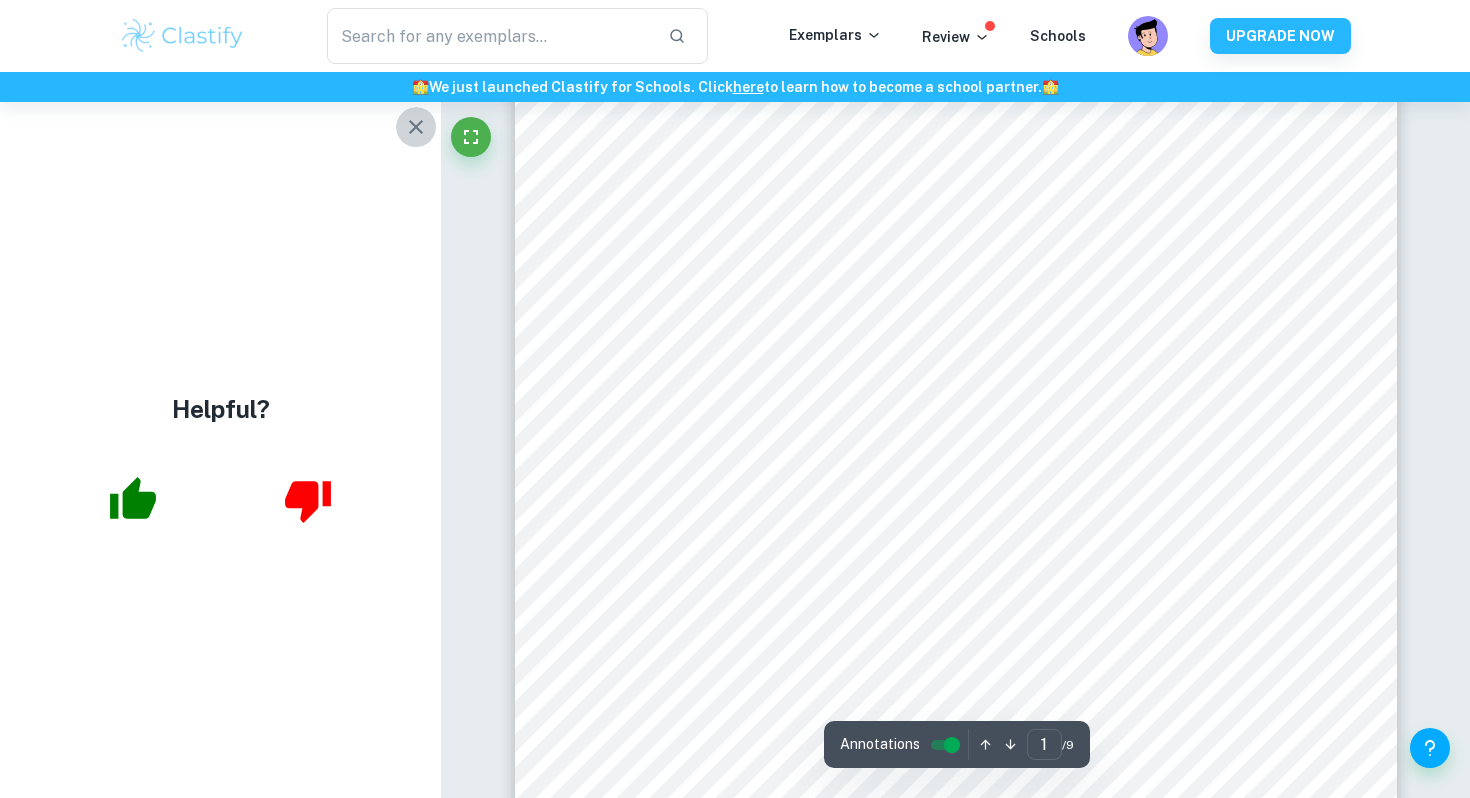 click 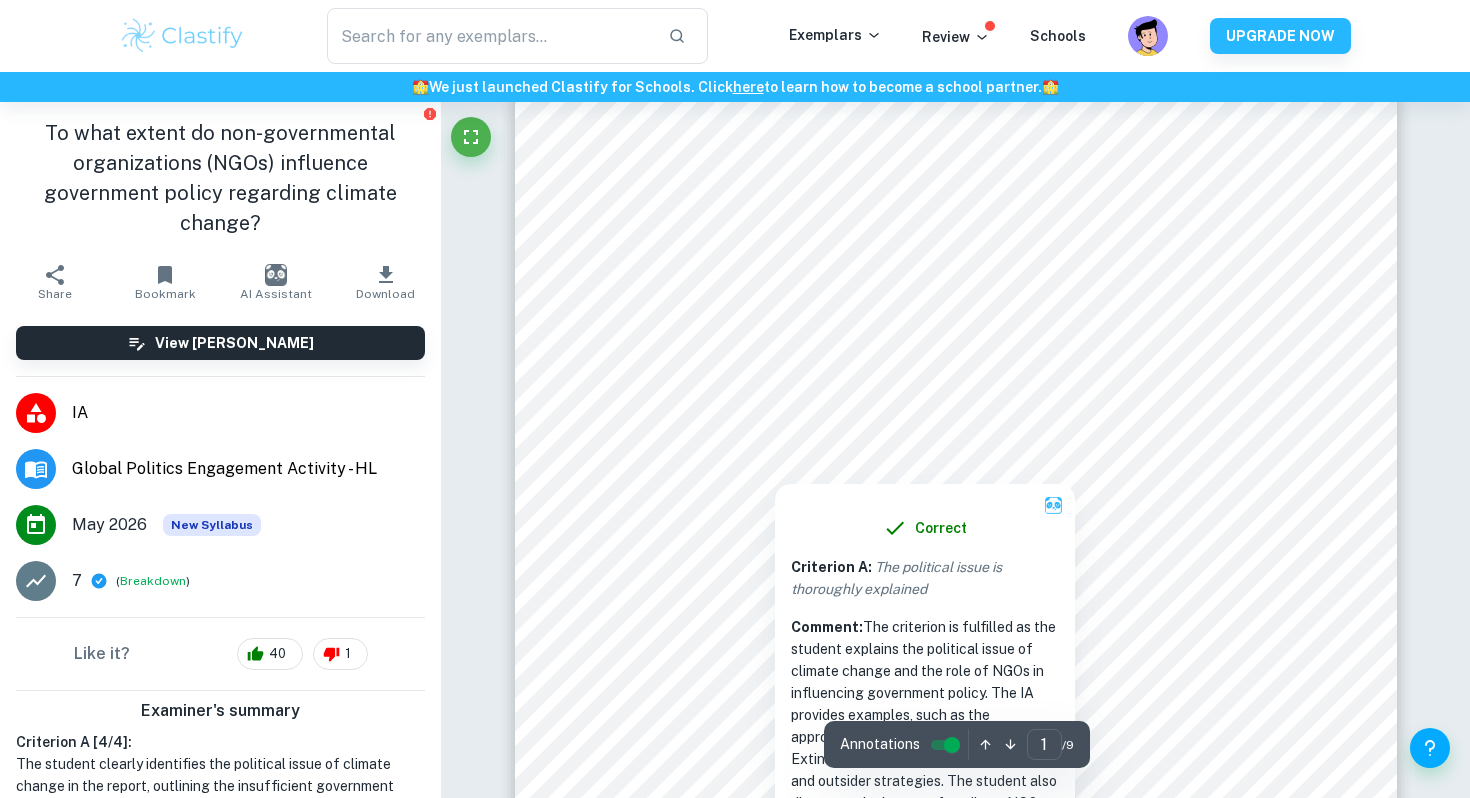 scroll, scrollTop: 0, scrollLeft: 0, axis: both 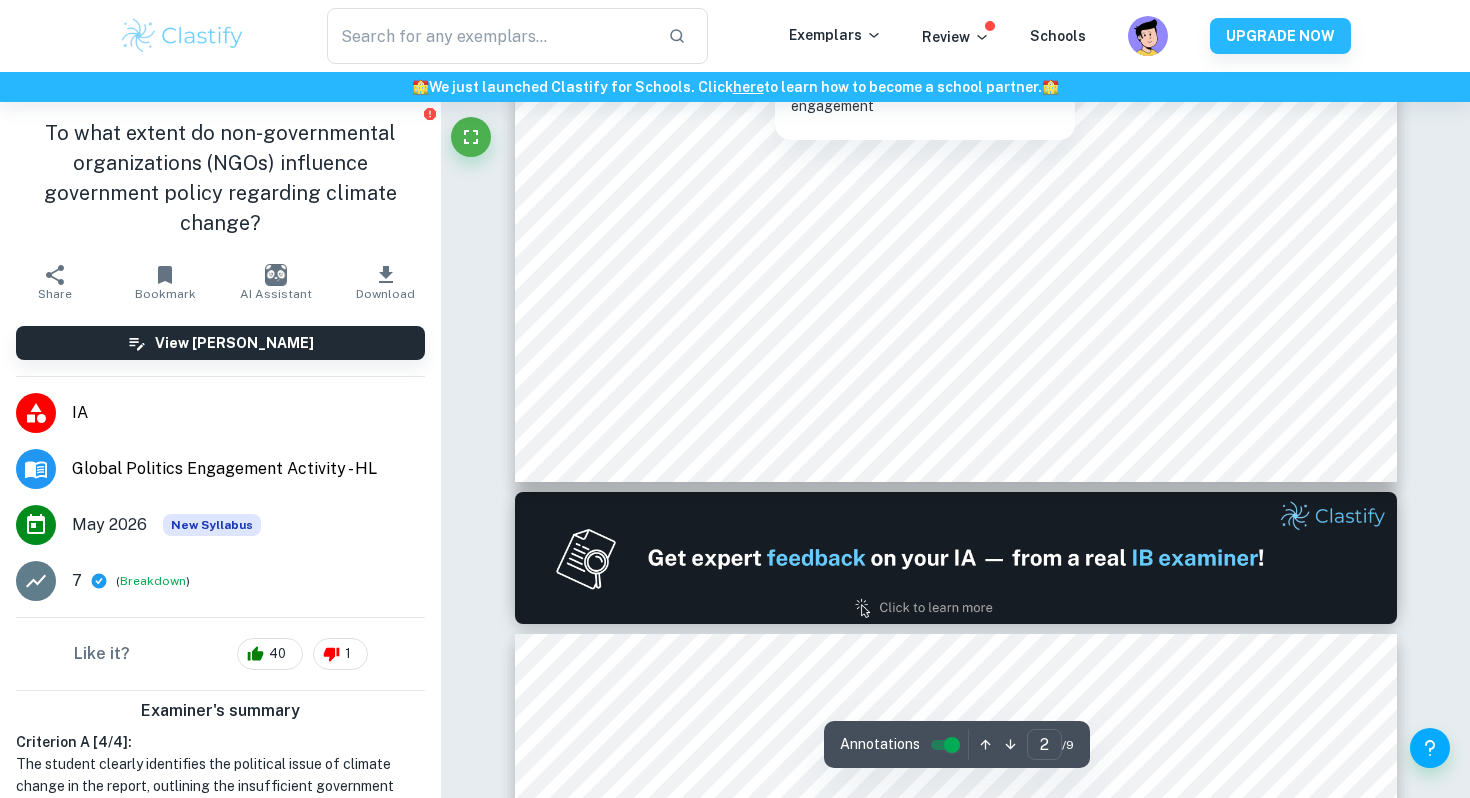 type on "1" 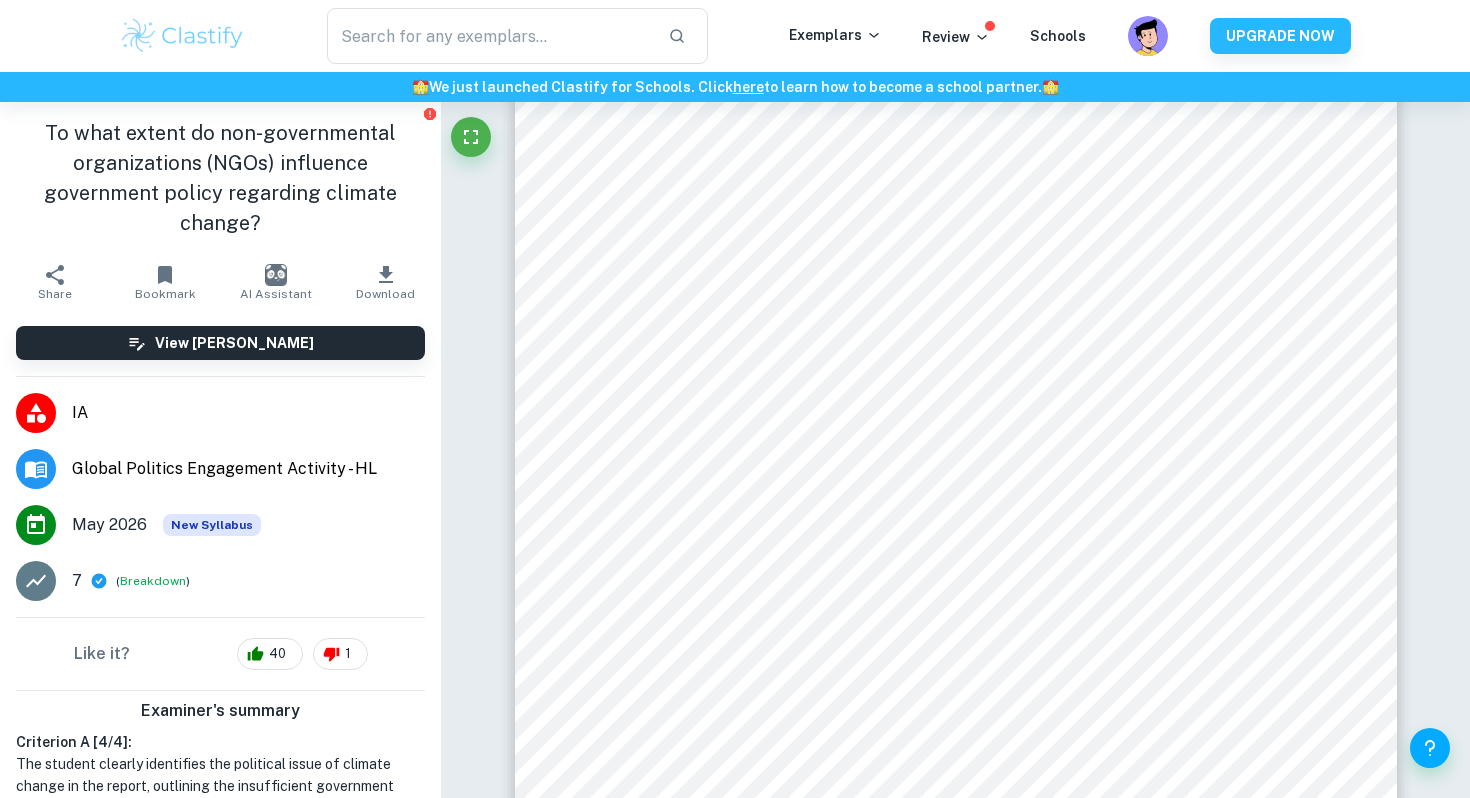 scroll, scrollTop: 292, scrollLeft: 0, axis: vertical 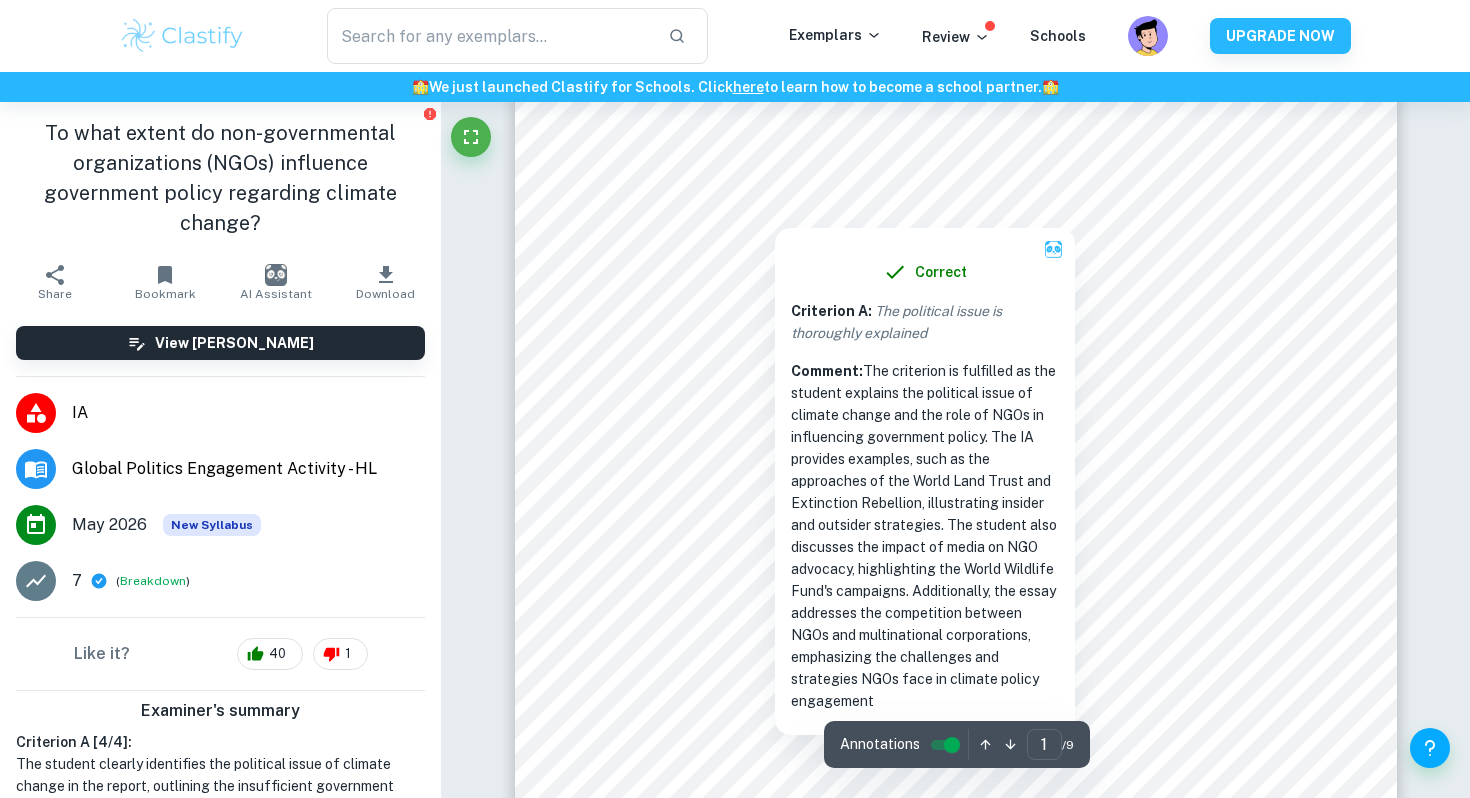 click at bounding box center [775, 208] 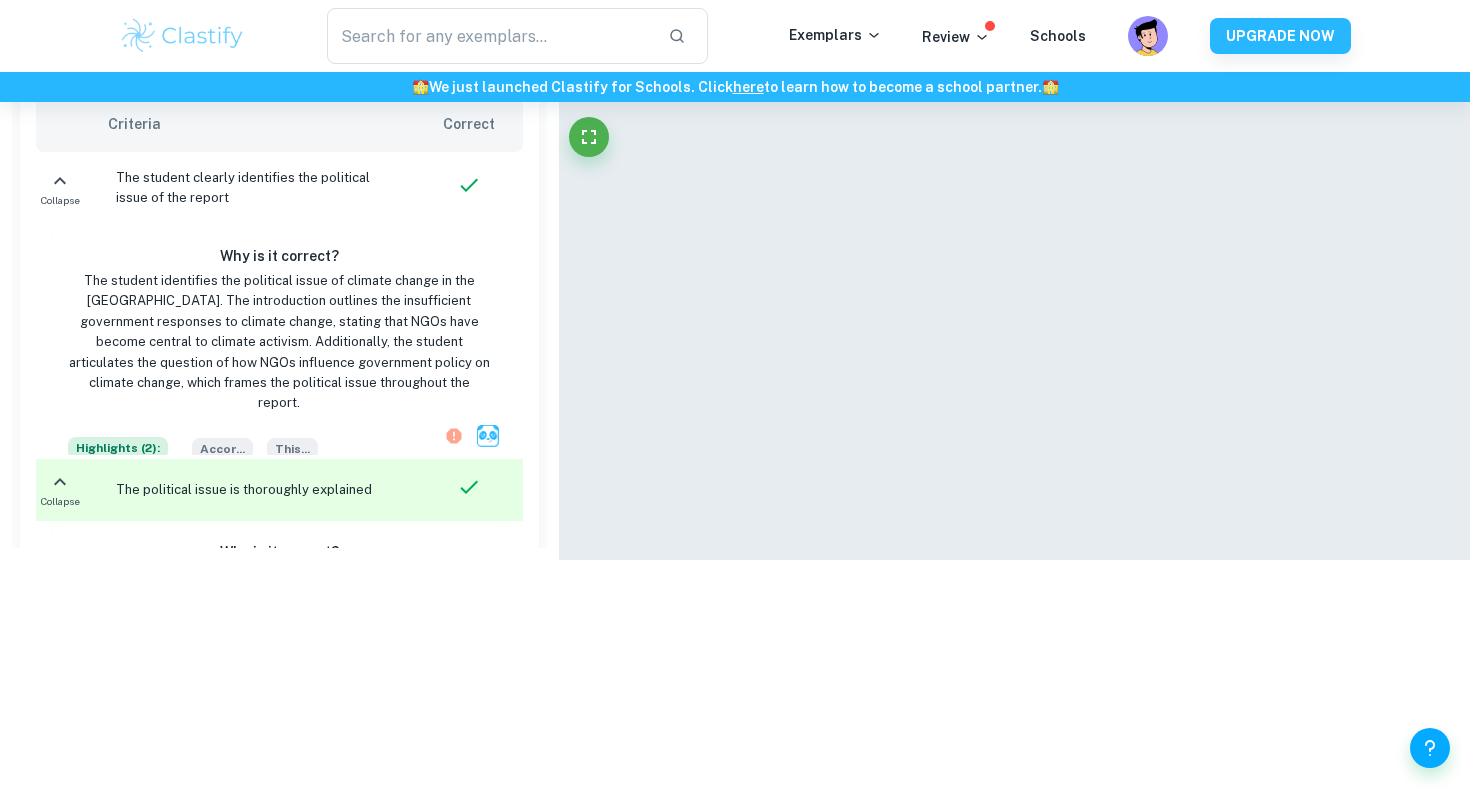 scroll, scrollTop: 255, scrollLeft: 0, axis: vertical 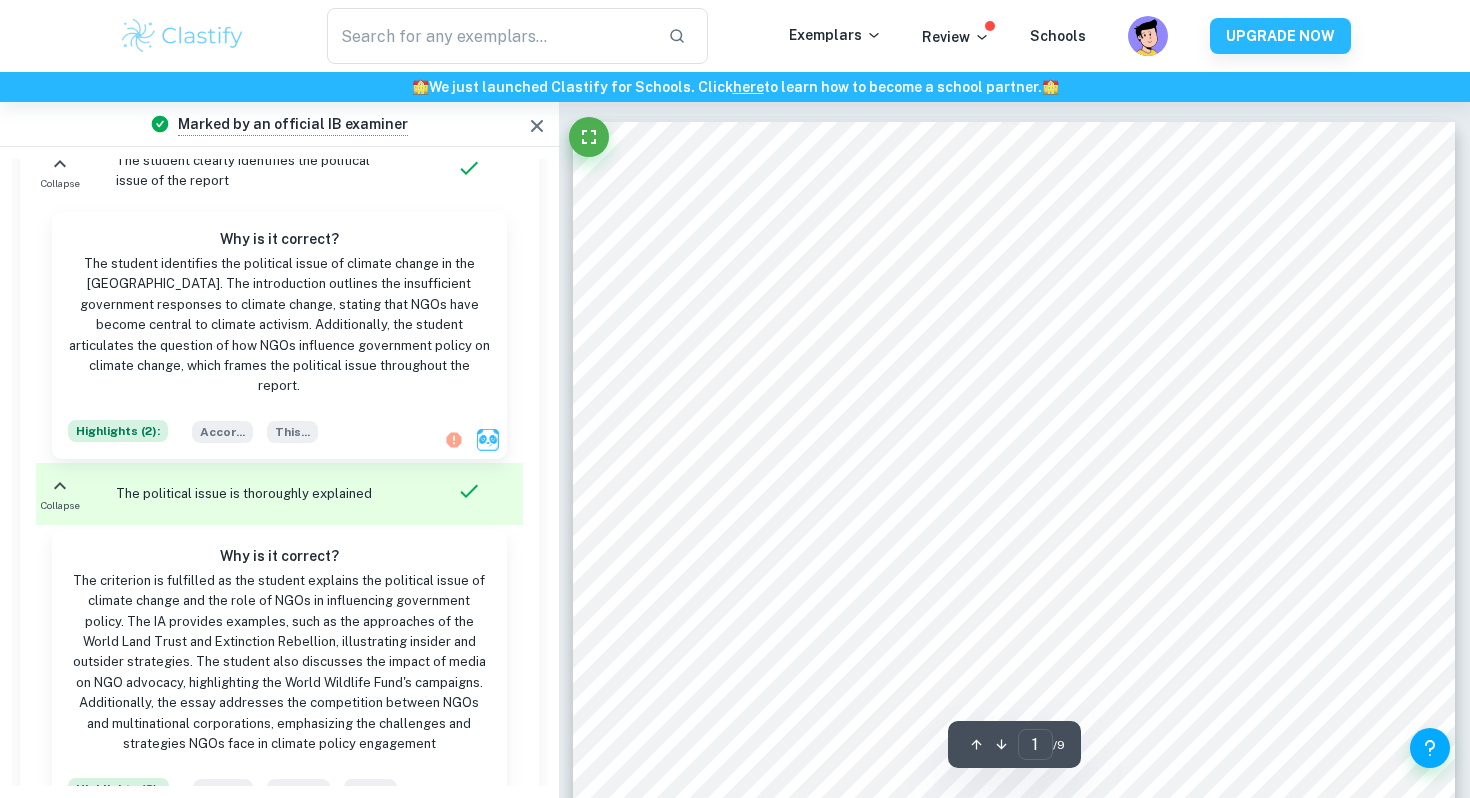 click at bounding box center [537, 126] 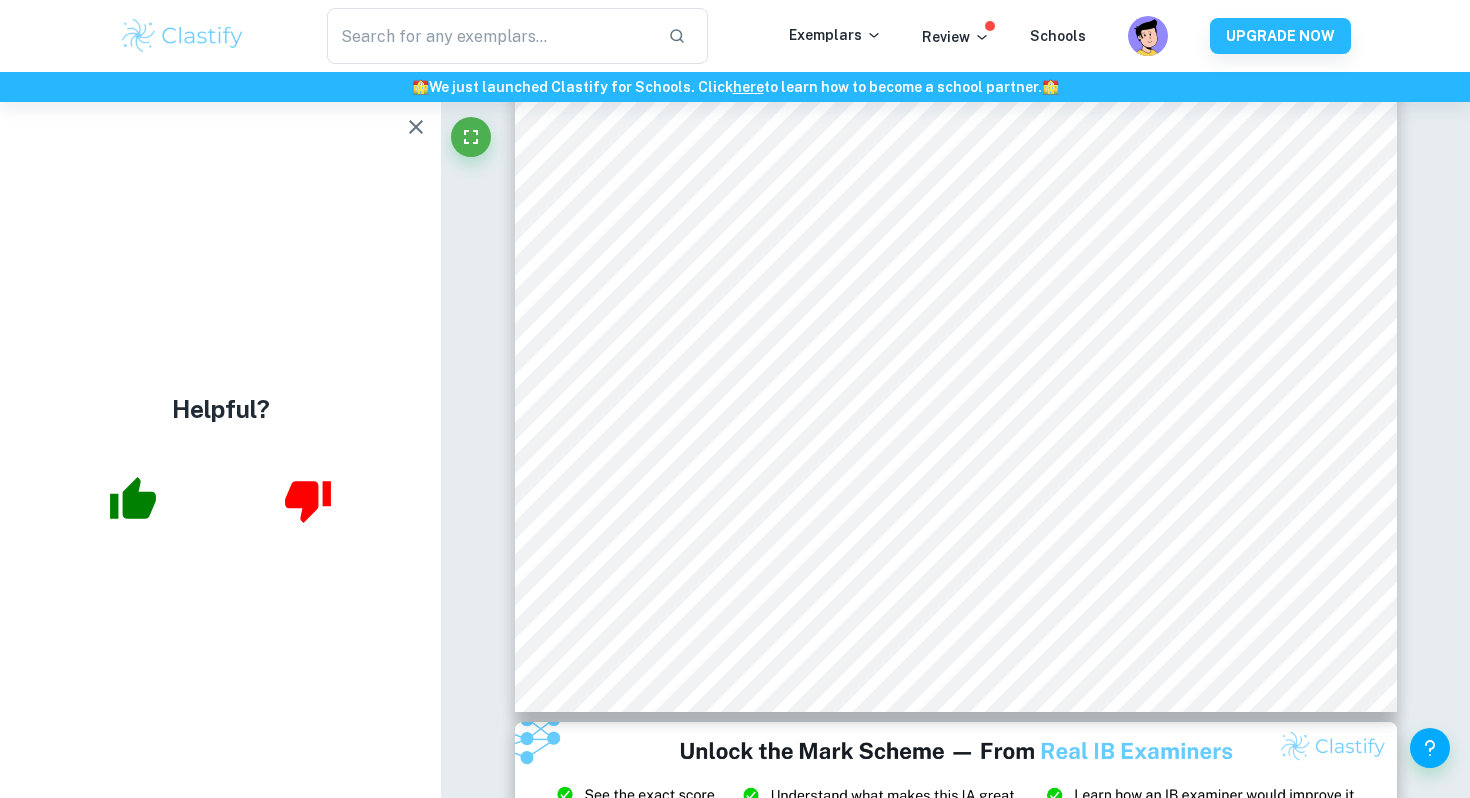 scroll, scrollTop: 2099, scrollLeft: 0, axis: vertical 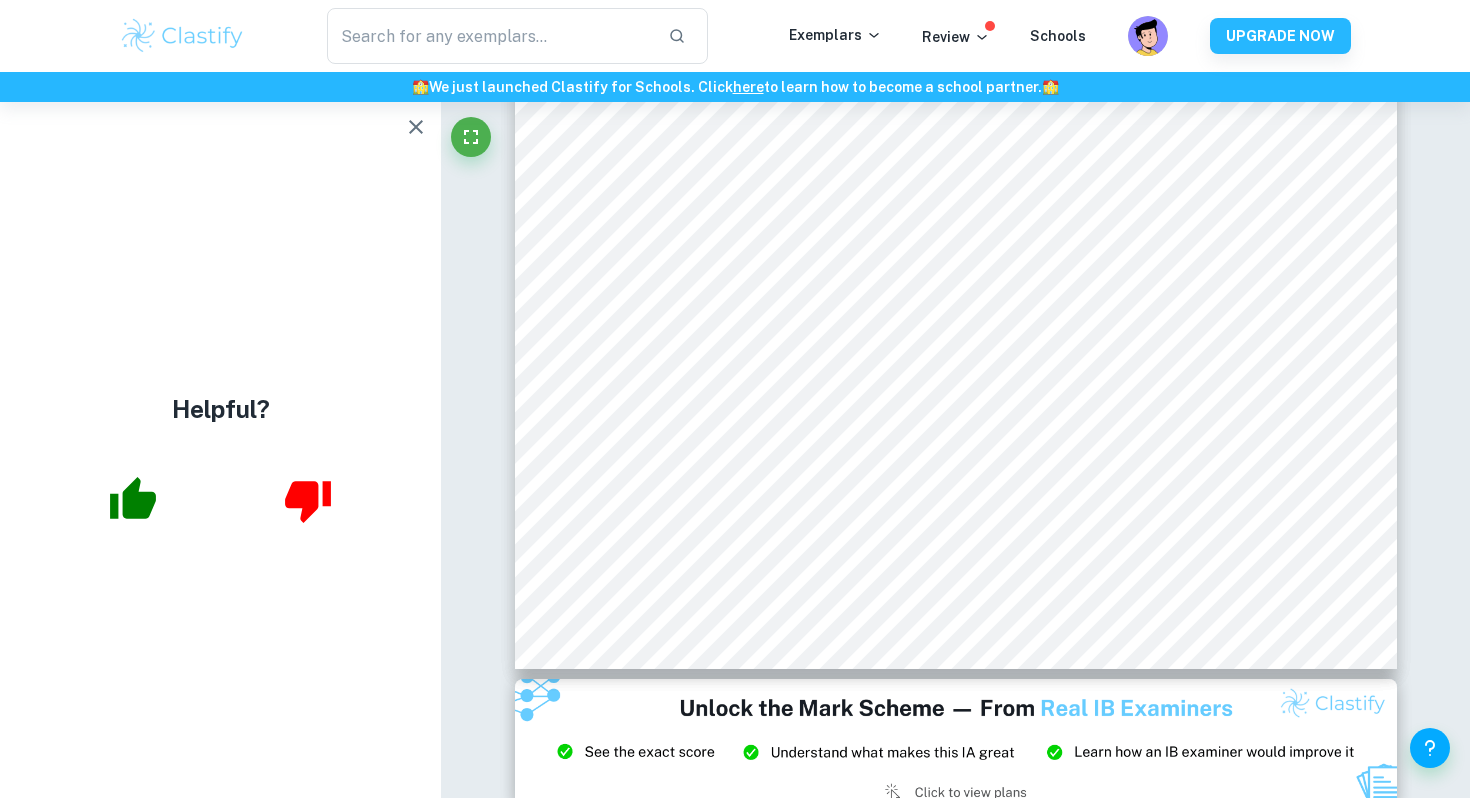 click 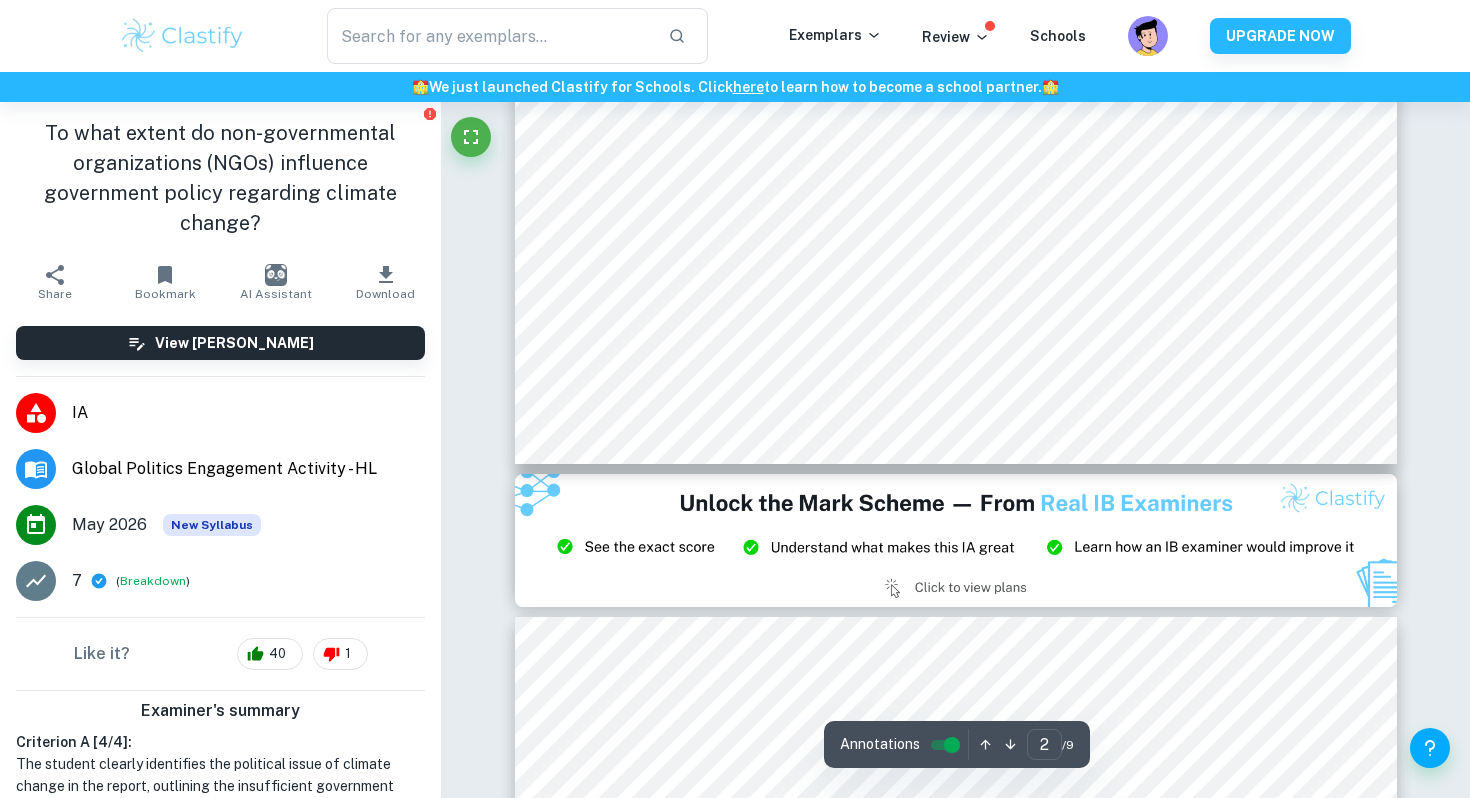 scroll, scrollTop: 2379, scrollLeft: 0, axis: vertical 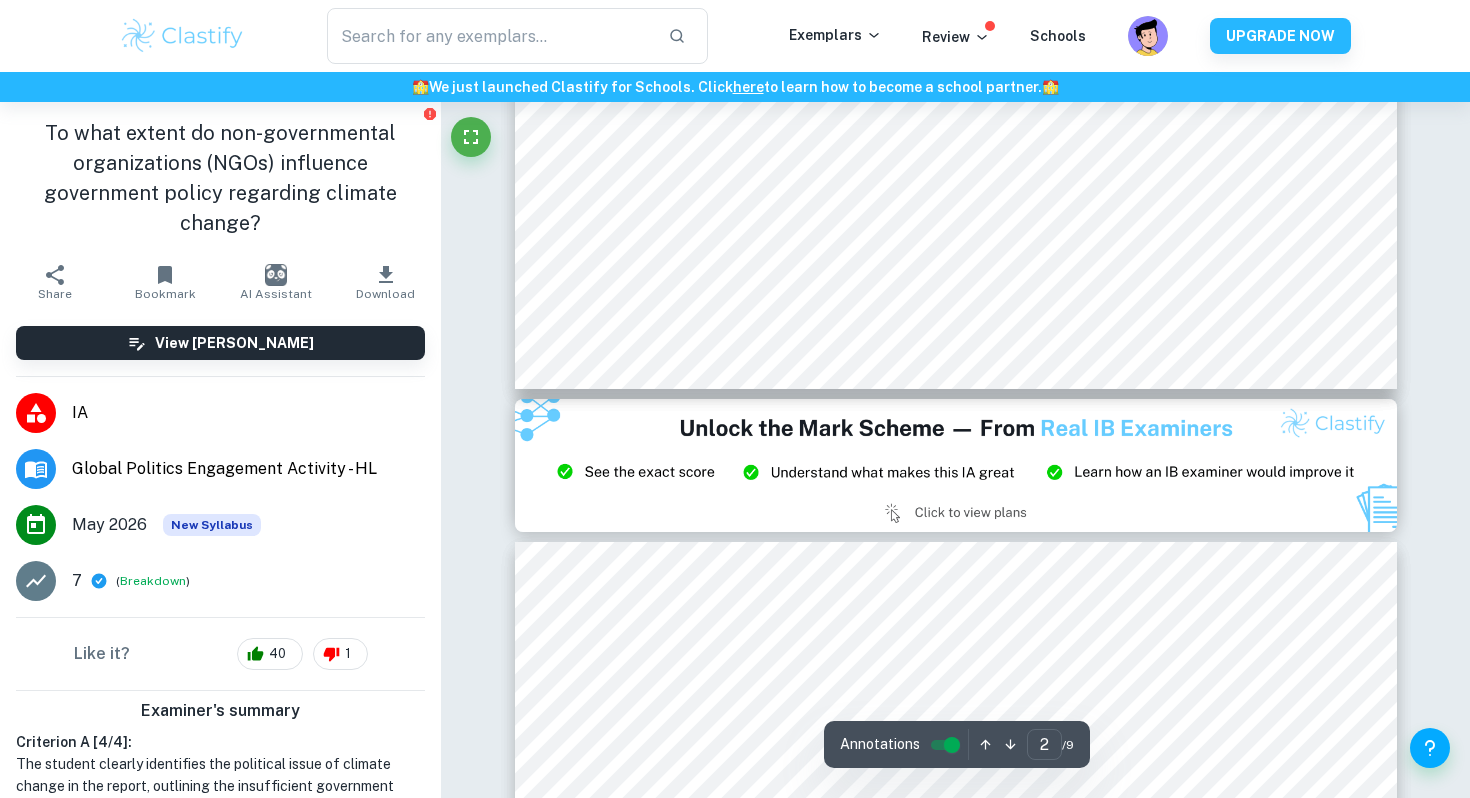 click at bounding box center [956, 465] 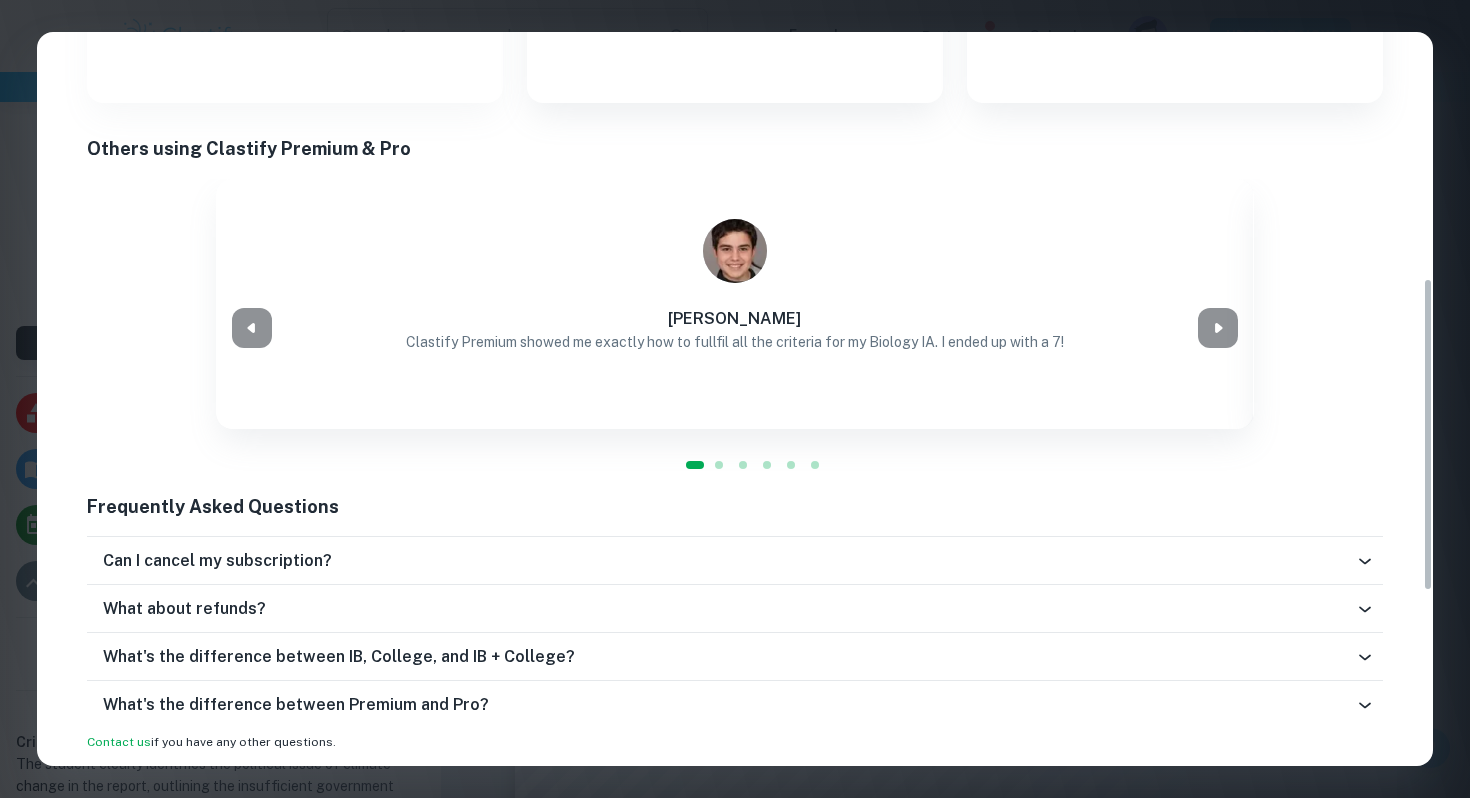 scroll, scrollTop: 0, scrollLeft: 0, axis: both 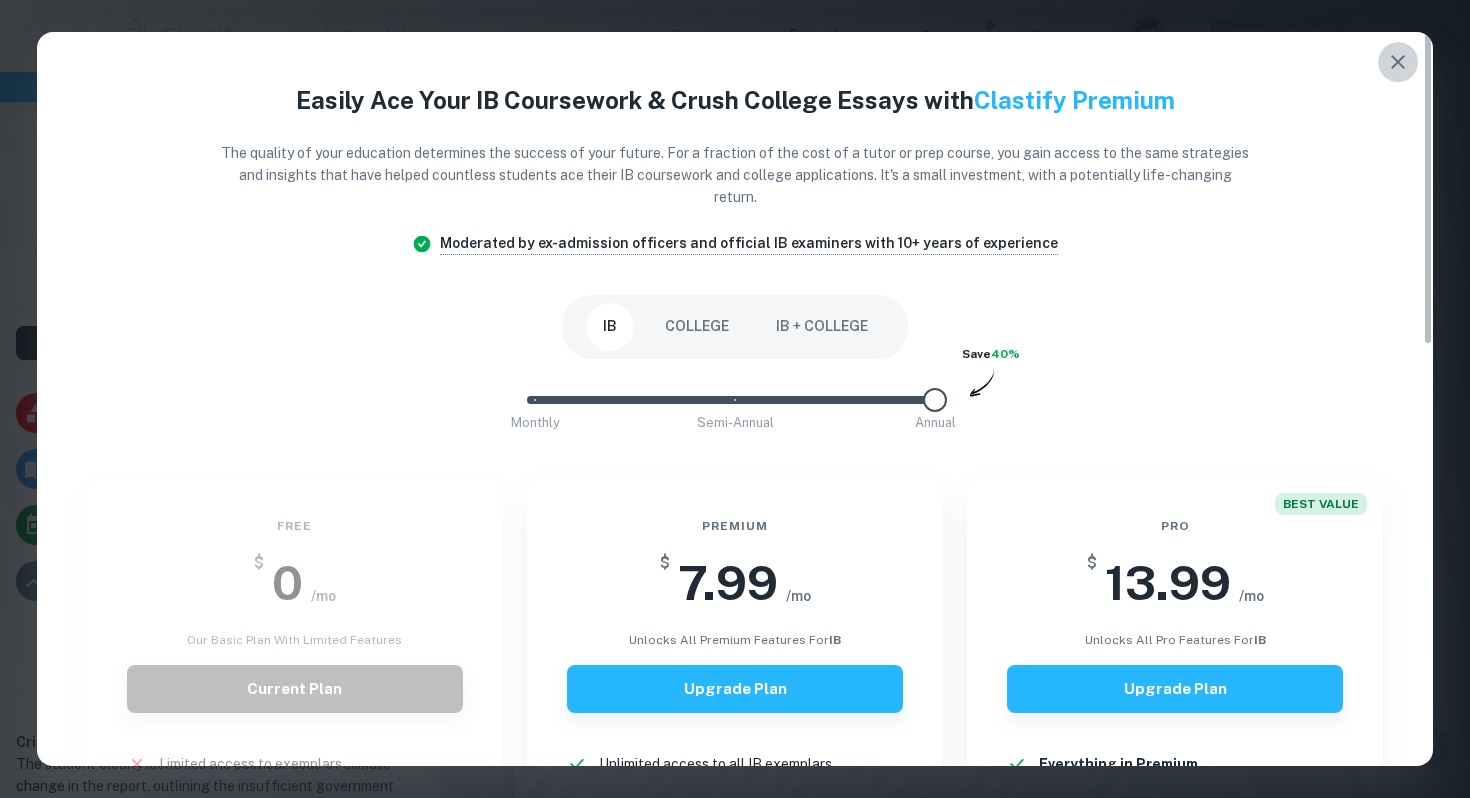 click 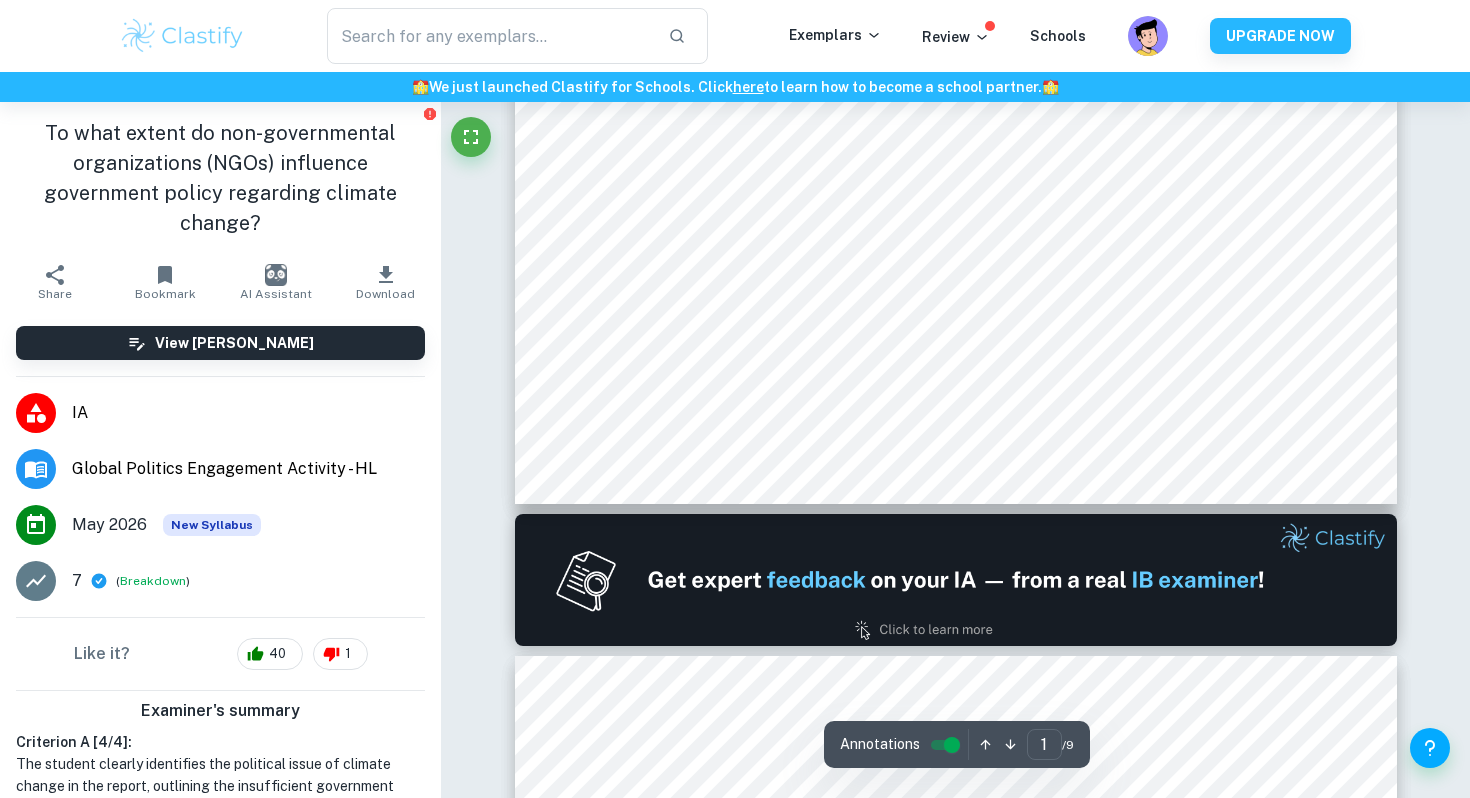 scroll, scrollTop: 869, scrollLeft: 0, axis: vertical 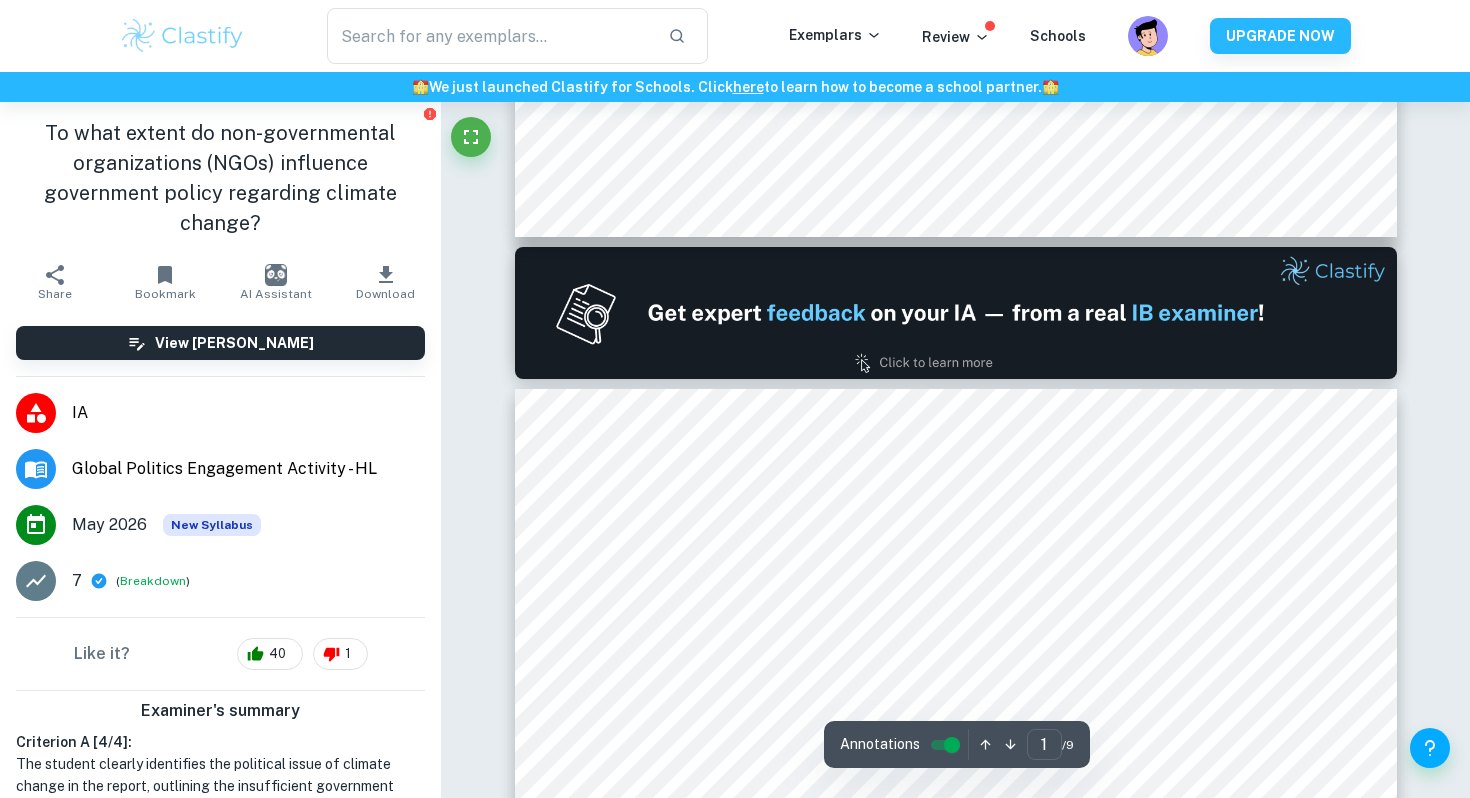 type on "2" 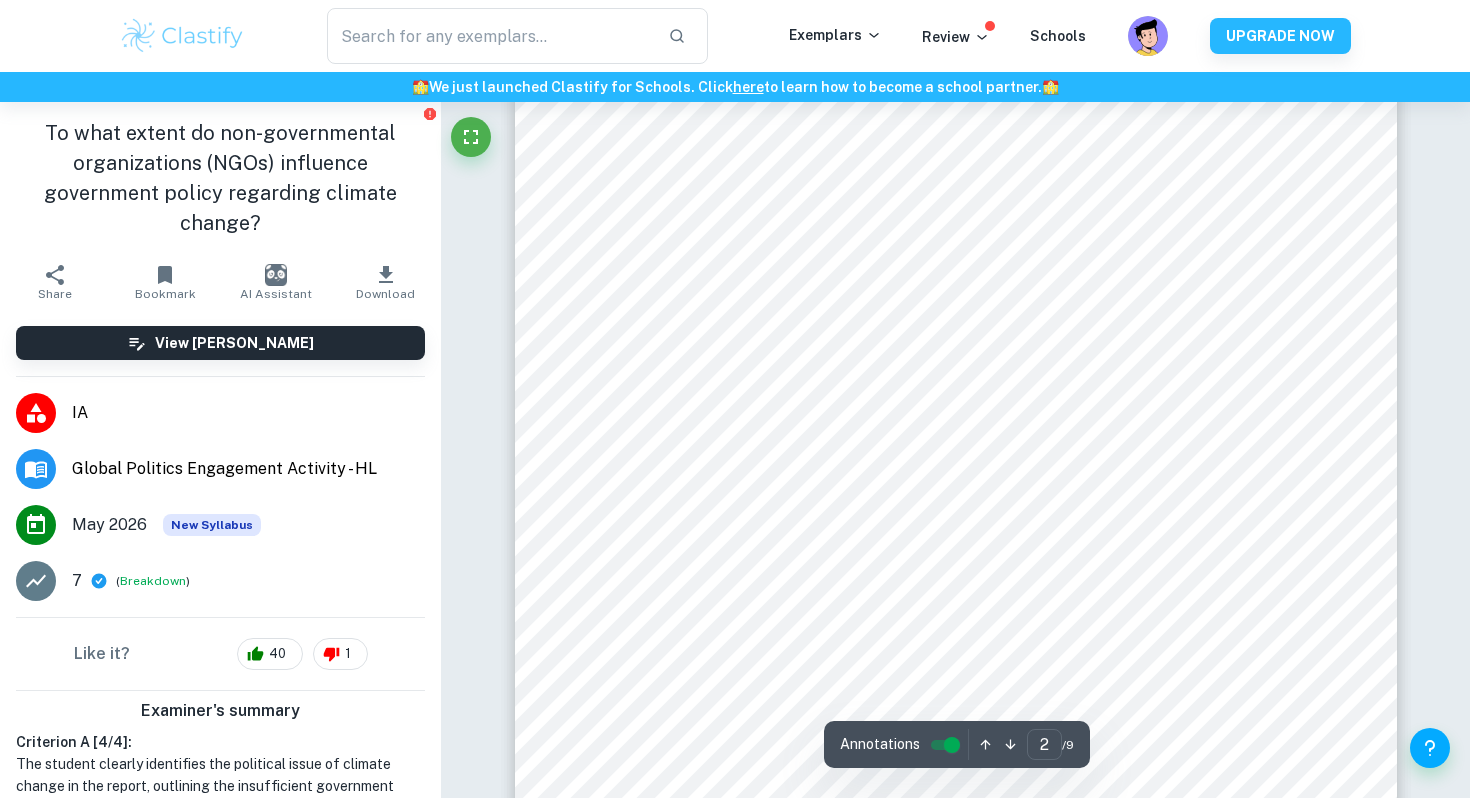 scroll, scrollTop: 1623, scrollLeft: 0, axis: vertical 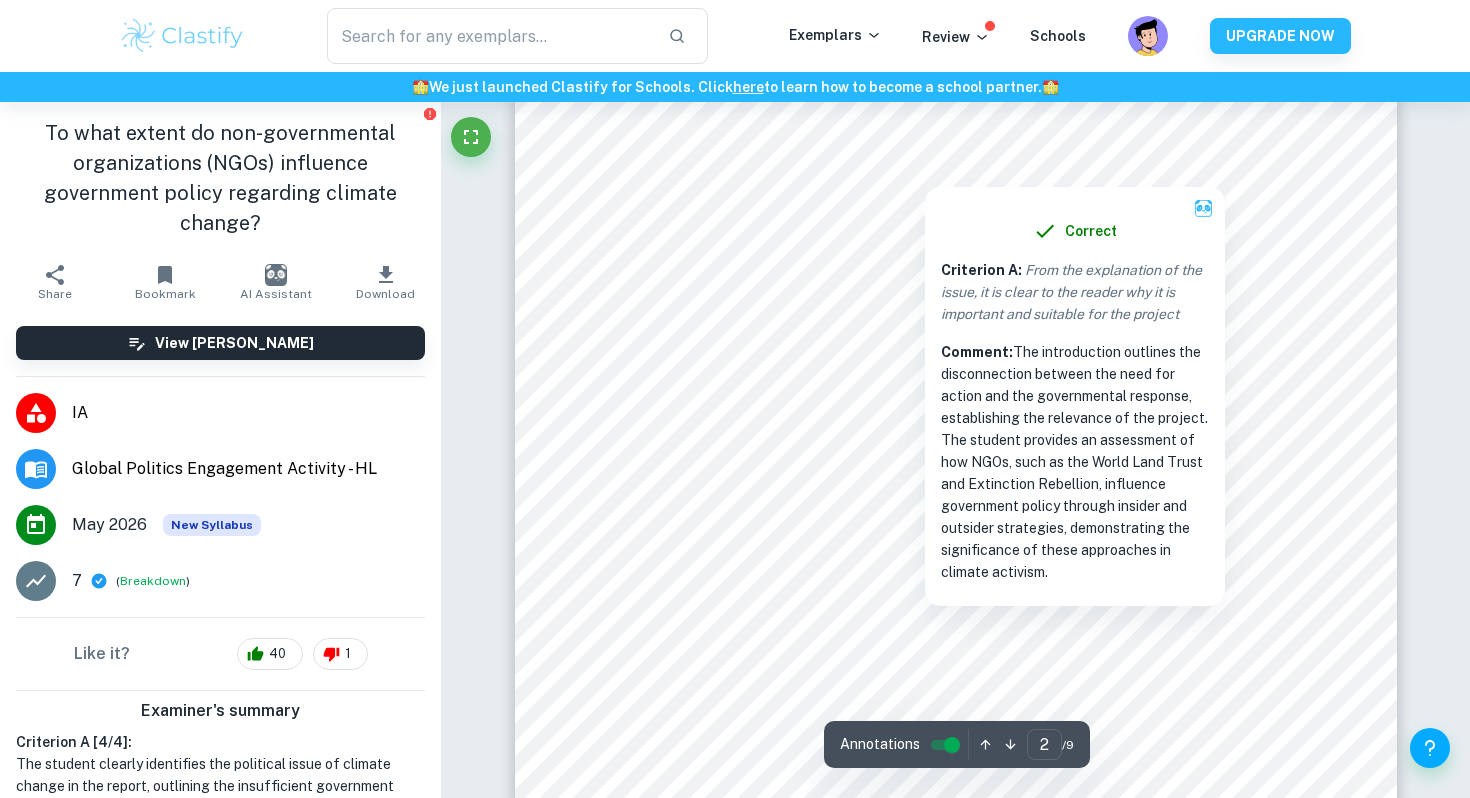 click at bounding box center (956, 139) 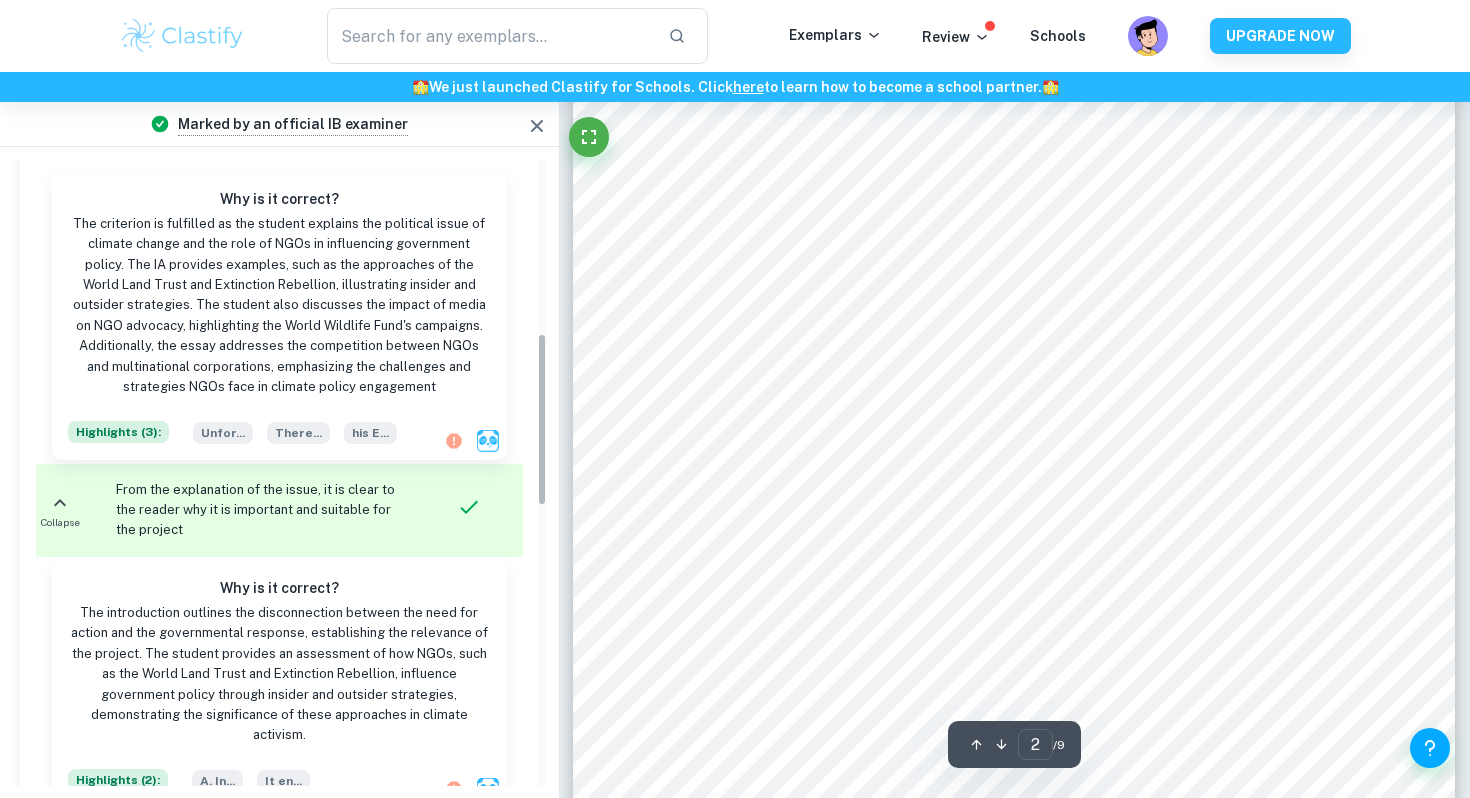 scroll, scrollTop: 628, scrollLeft: 0, axis: vertical 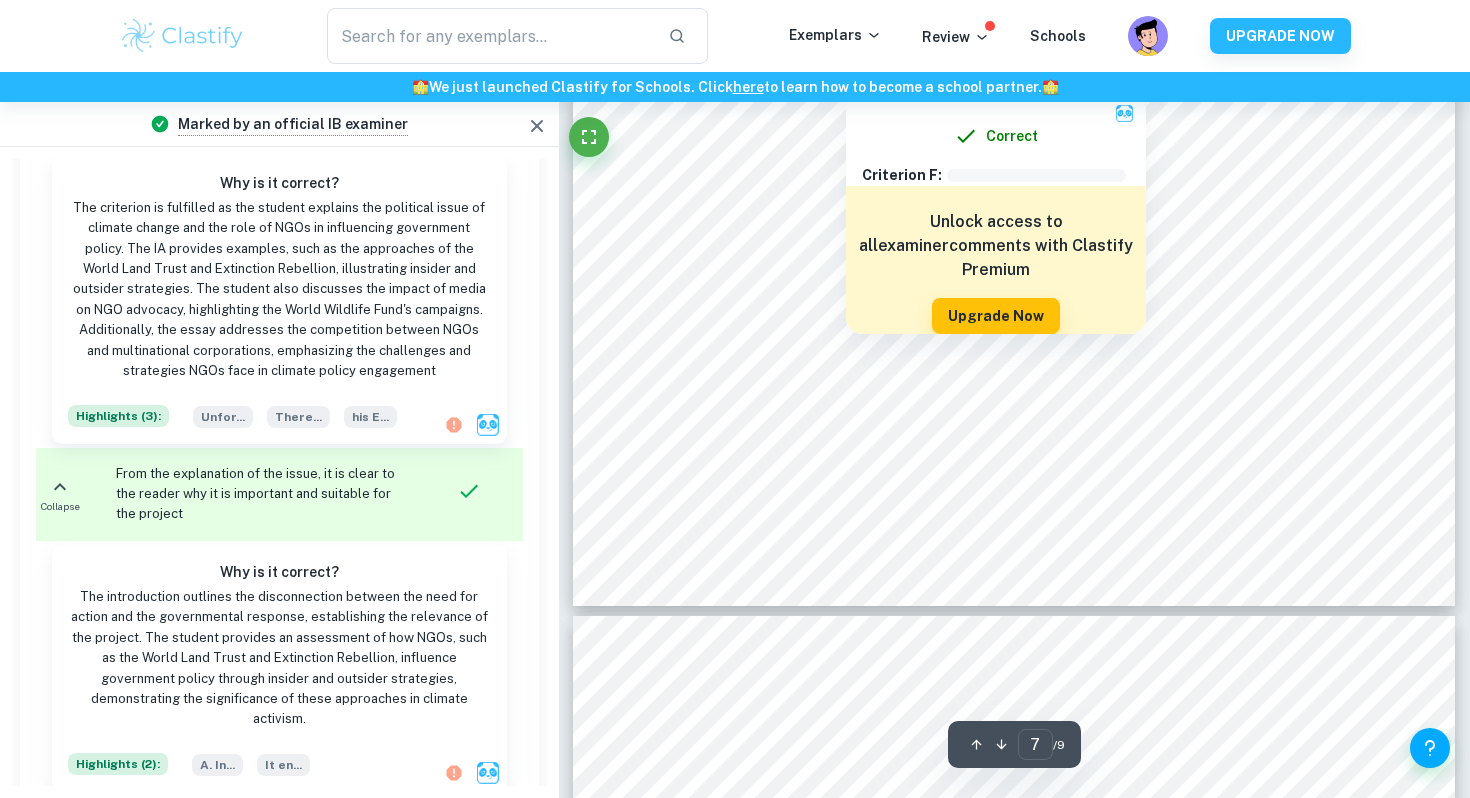 type on "8" 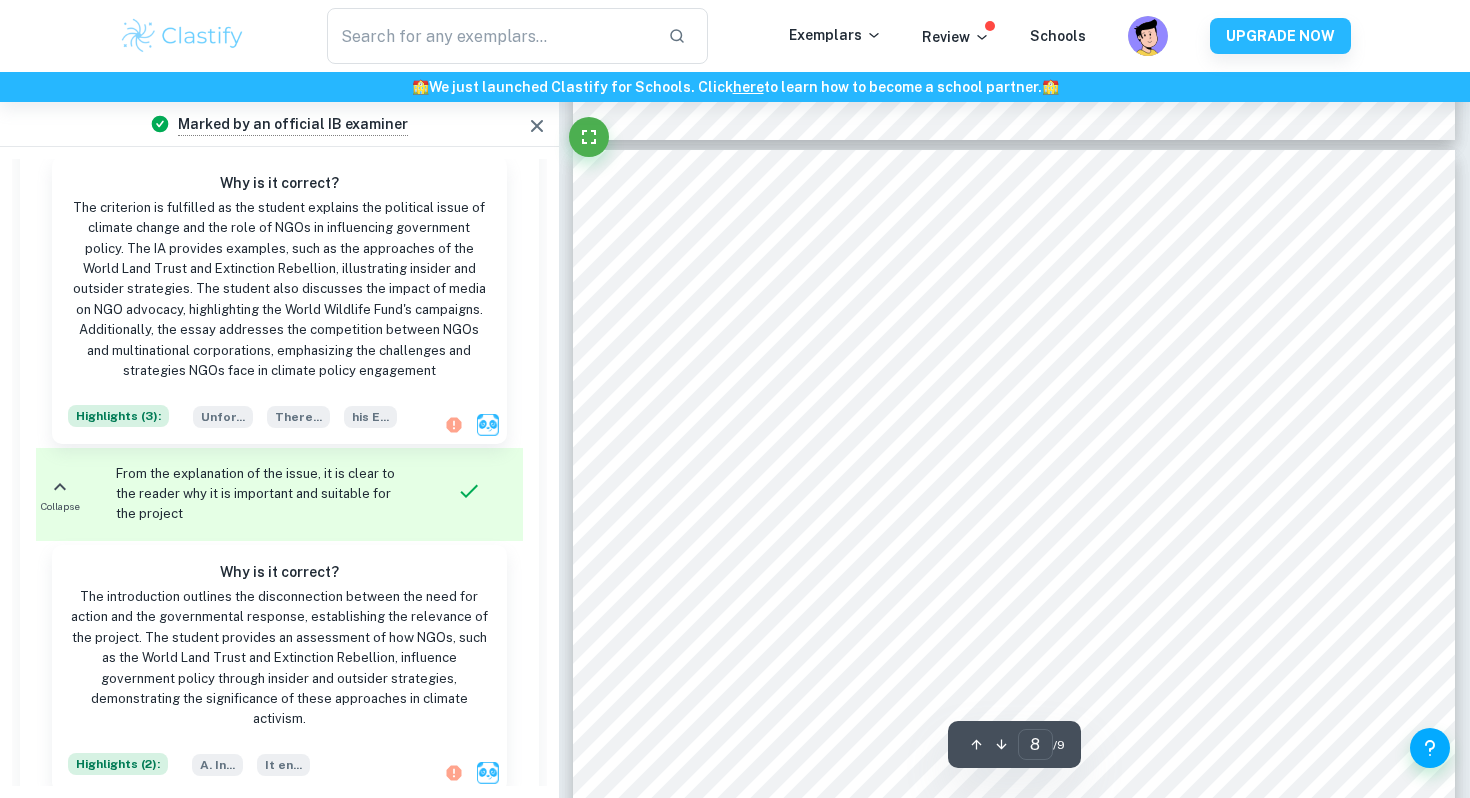 scroll, scrollTop: 8921, scrollLeft: 0, axis: vertical 